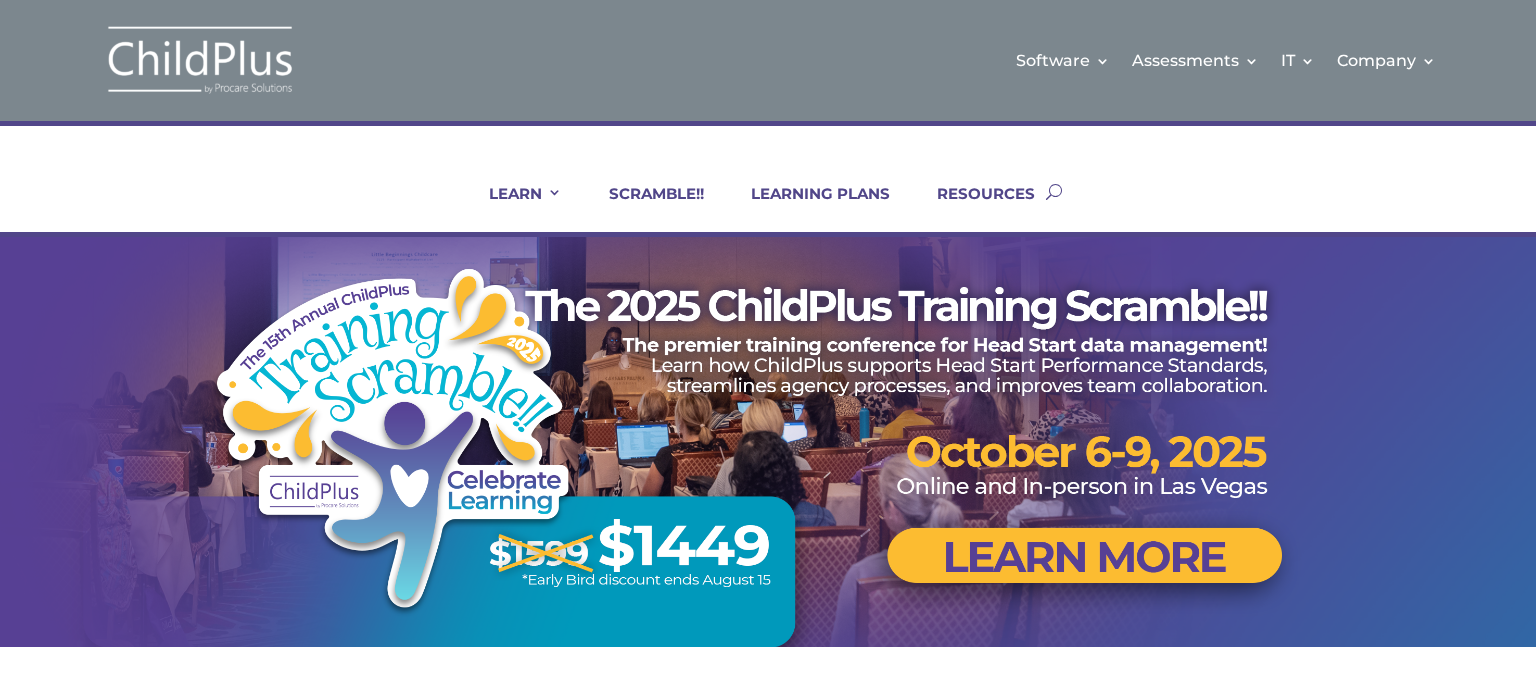 scroll, scrollTop: 0, scrollLeft: 0, axis: both 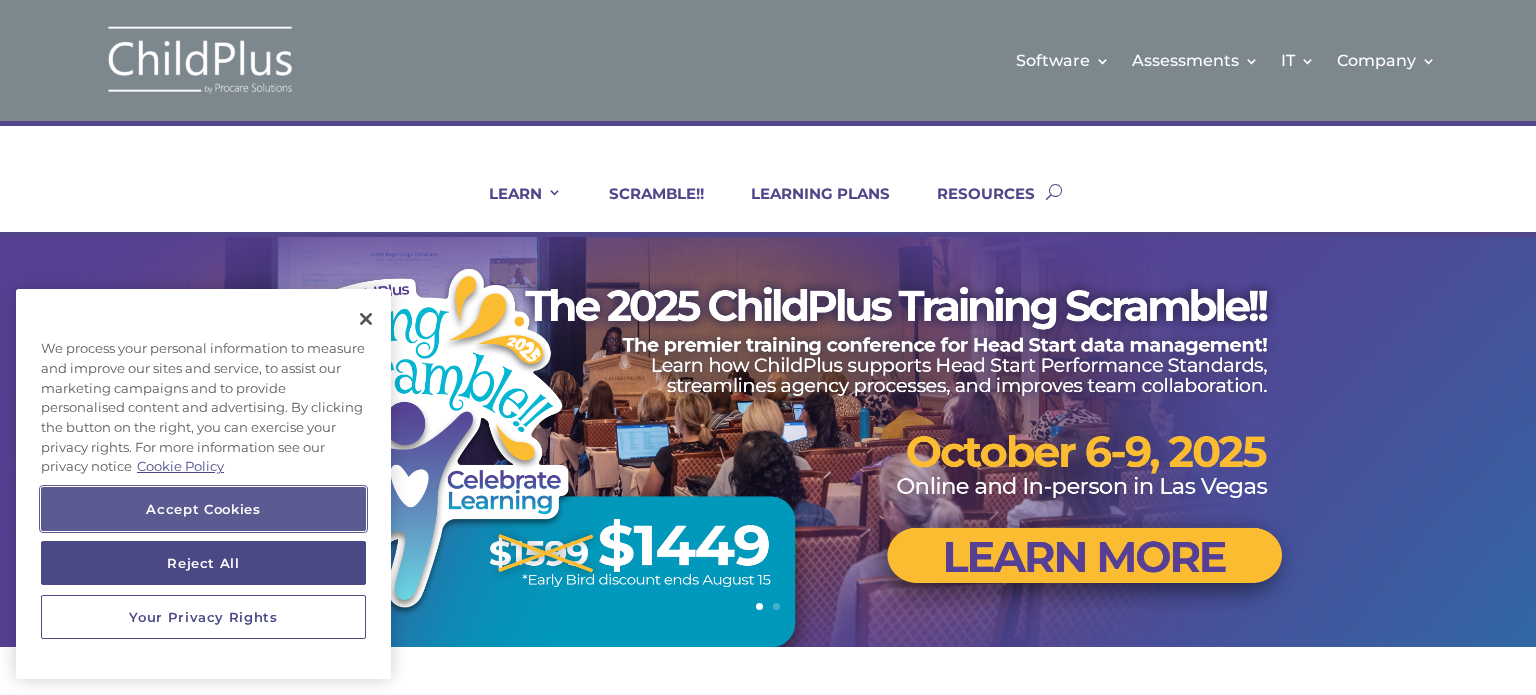 click on "Accept Cookies" at bounding box center (203, 509) 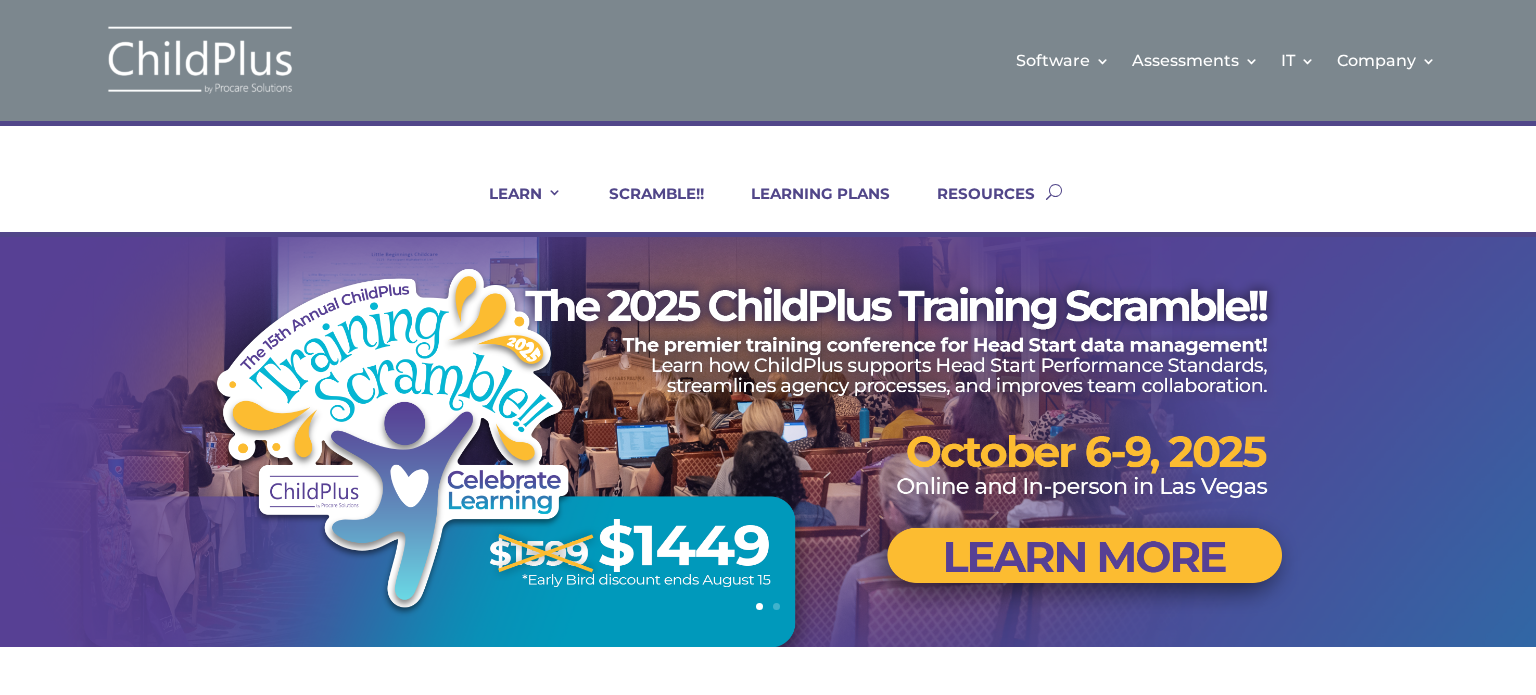 scroll, scrollTop: 0, scrollLeft: 0, axis: both 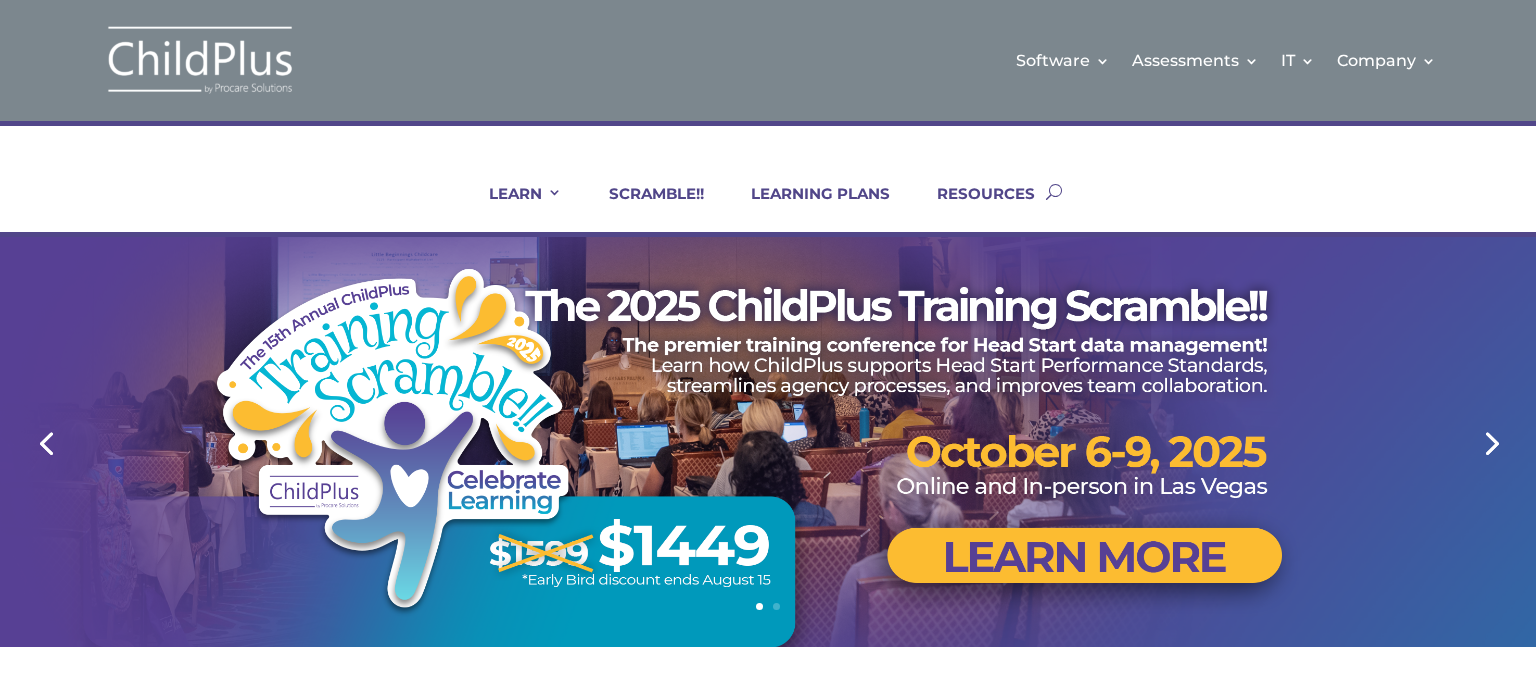 click on "Next" at bounding box center [1490, 442] 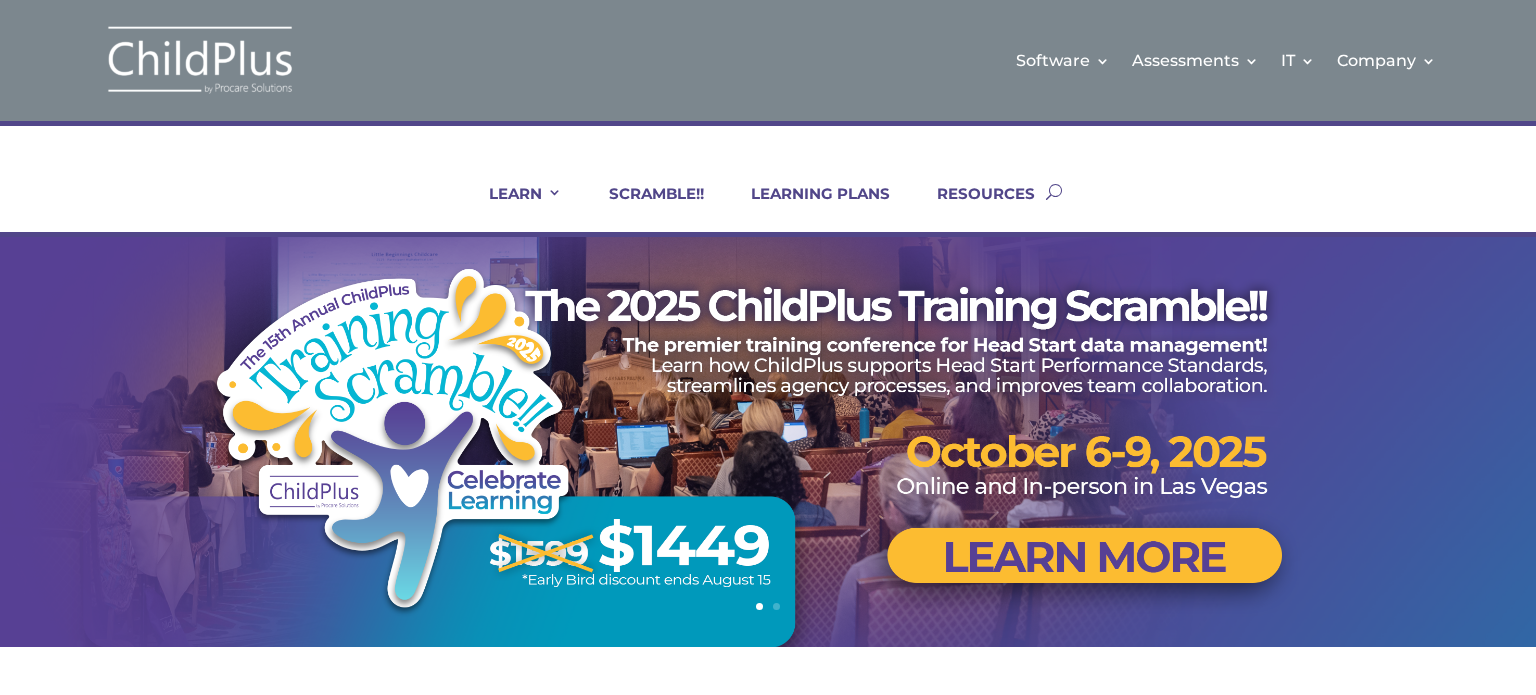 scroll, scrollTop: 0, scrollLeft: 0, axis: both 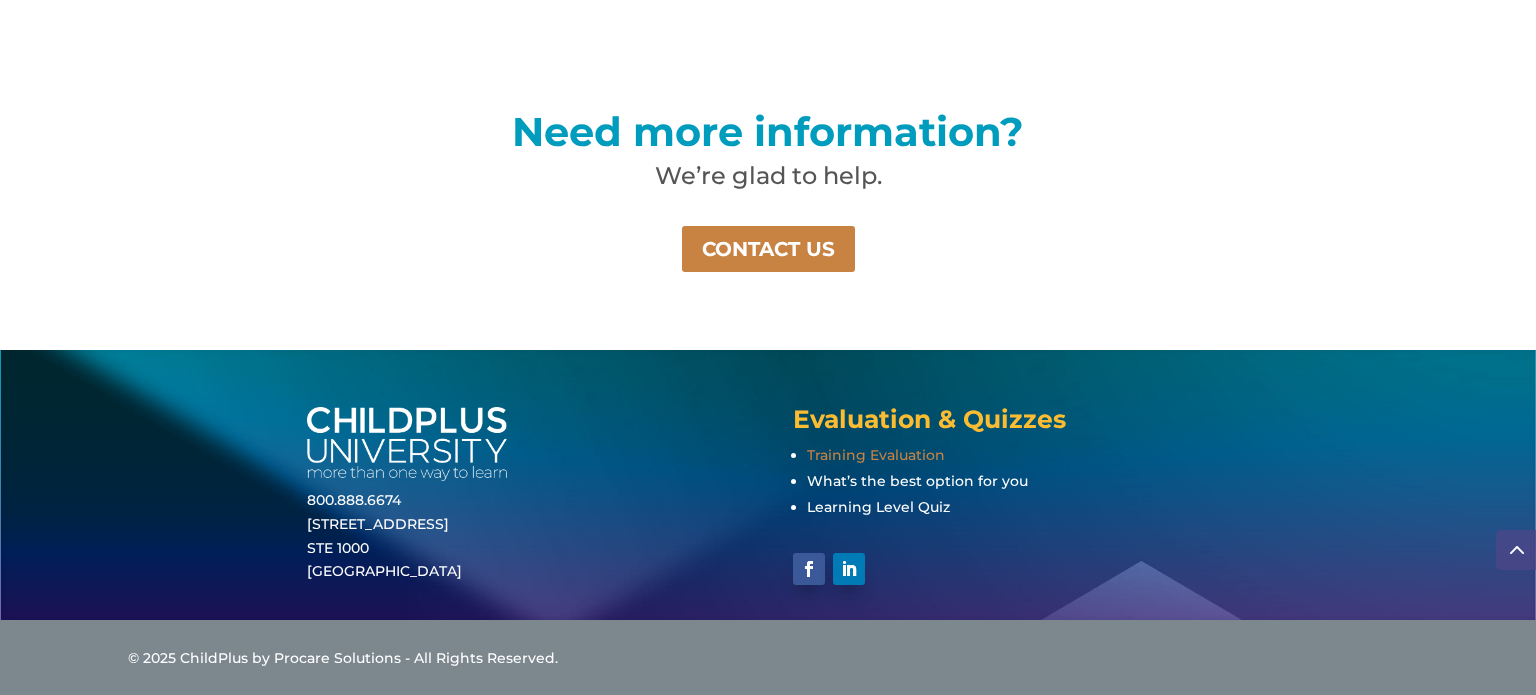 click on "Training Evaluation" at bounding box center [876, 455] 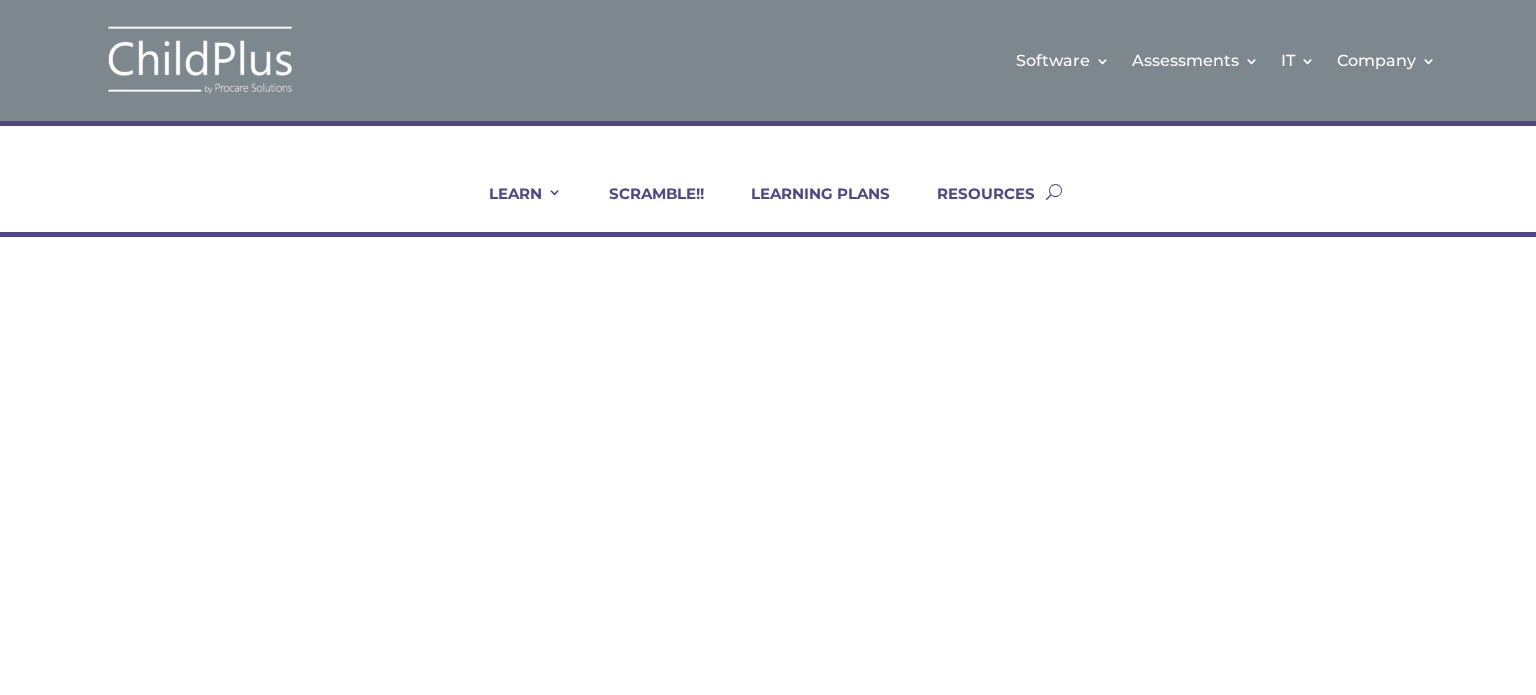 scroll, scrollTop: 0, scrollLeft: 0, axis: both 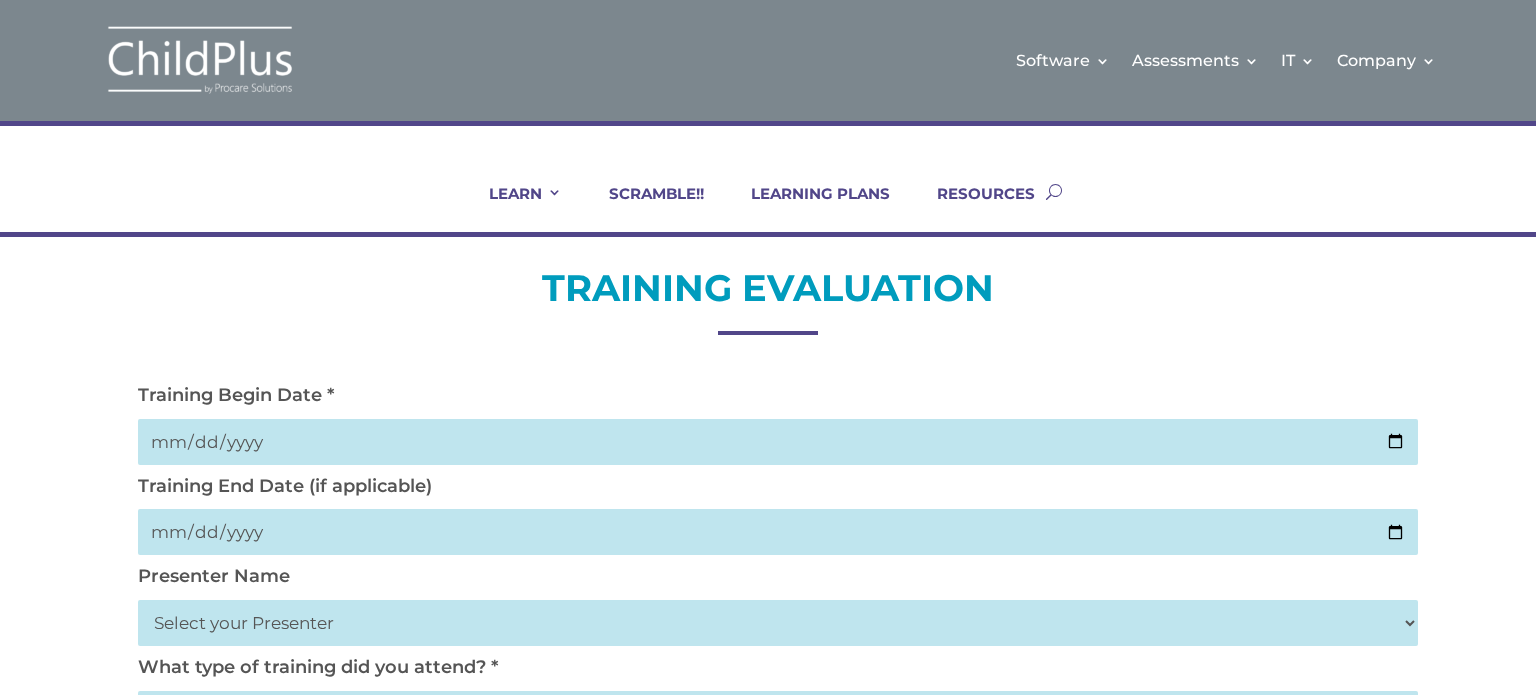 click at bounding box center [778, 442] 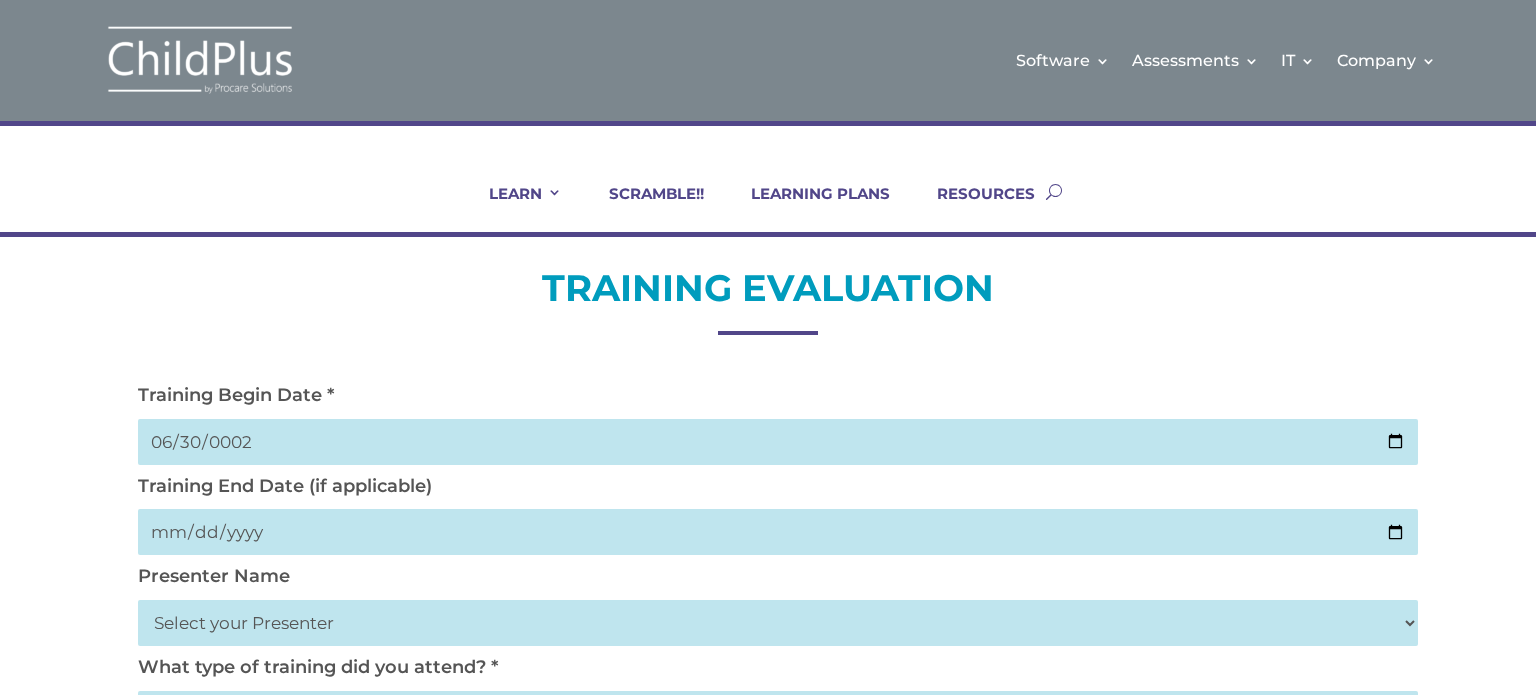 type on "0025-06-30" 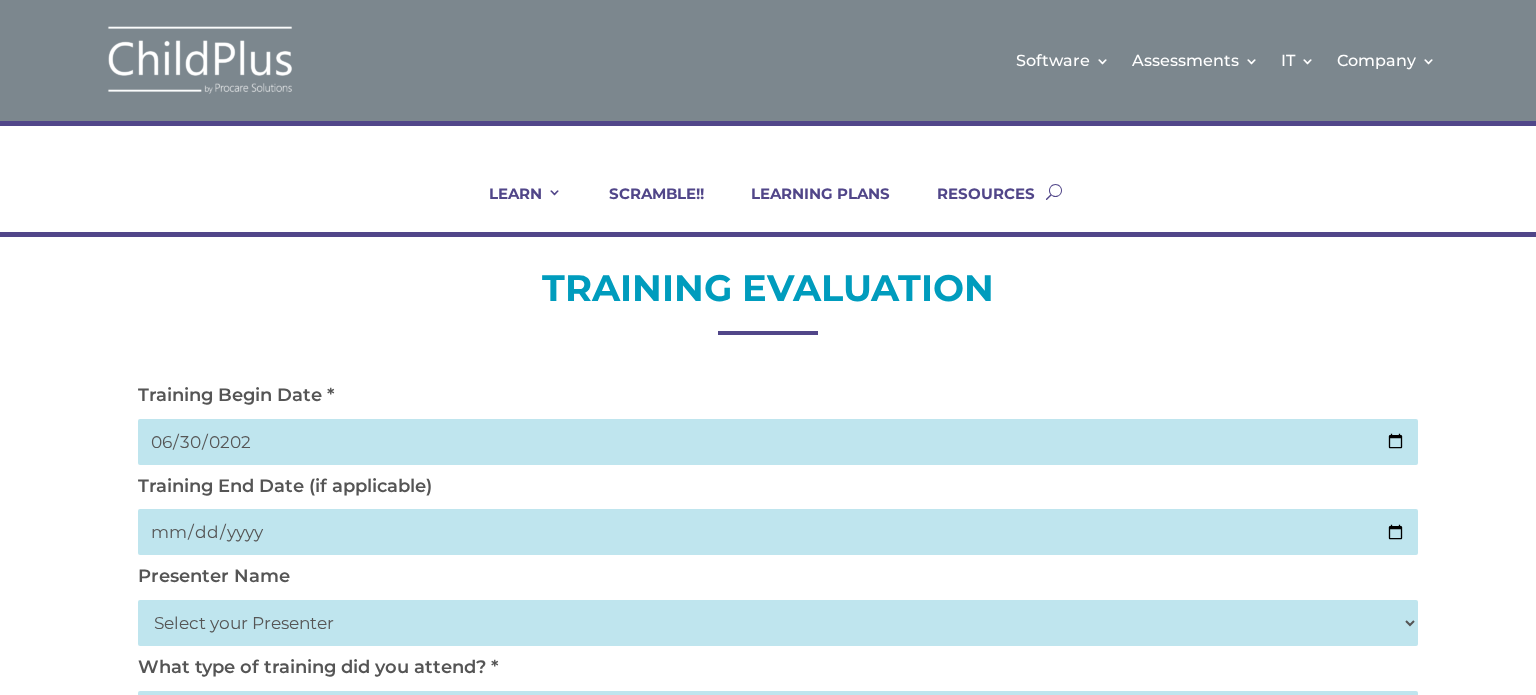 type on "2025-06-30" 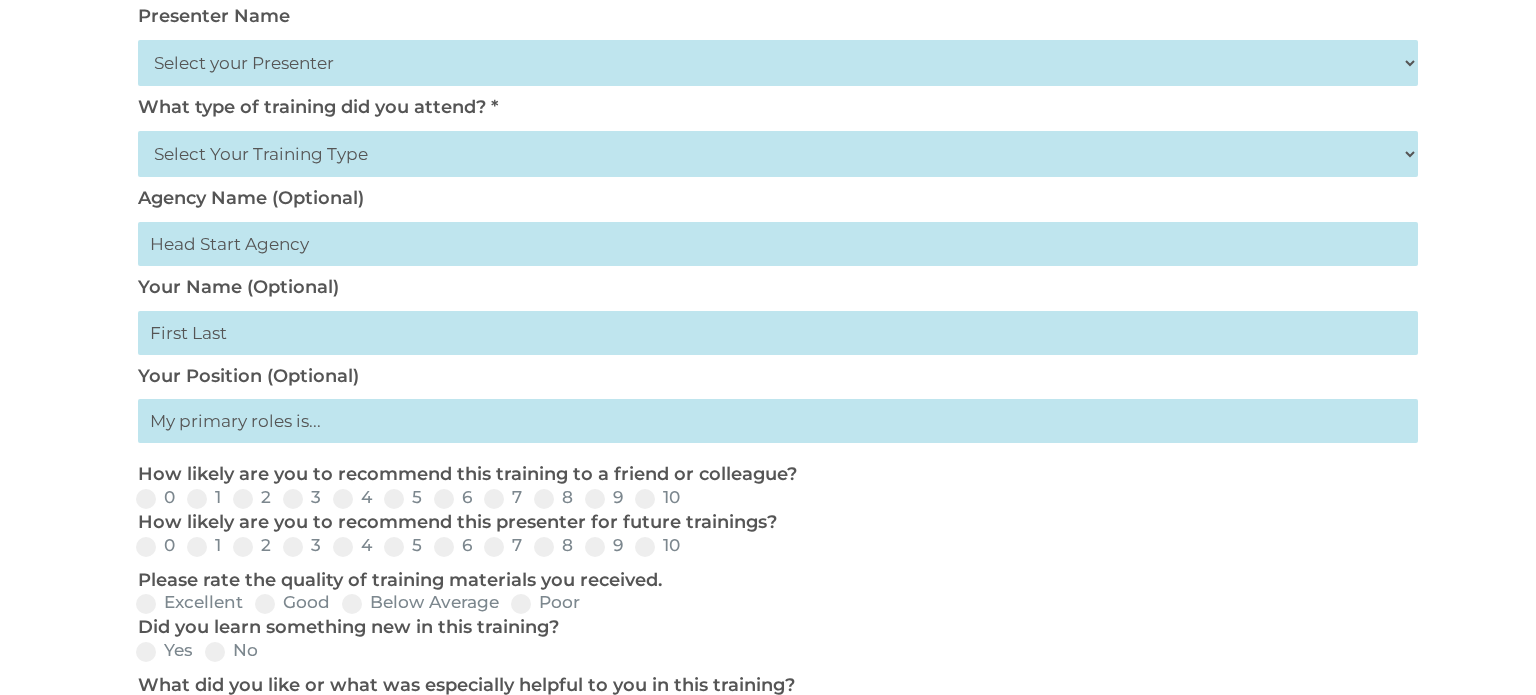 scroll, scrollTop: 611, scrollLeft: 0, axis: vertical 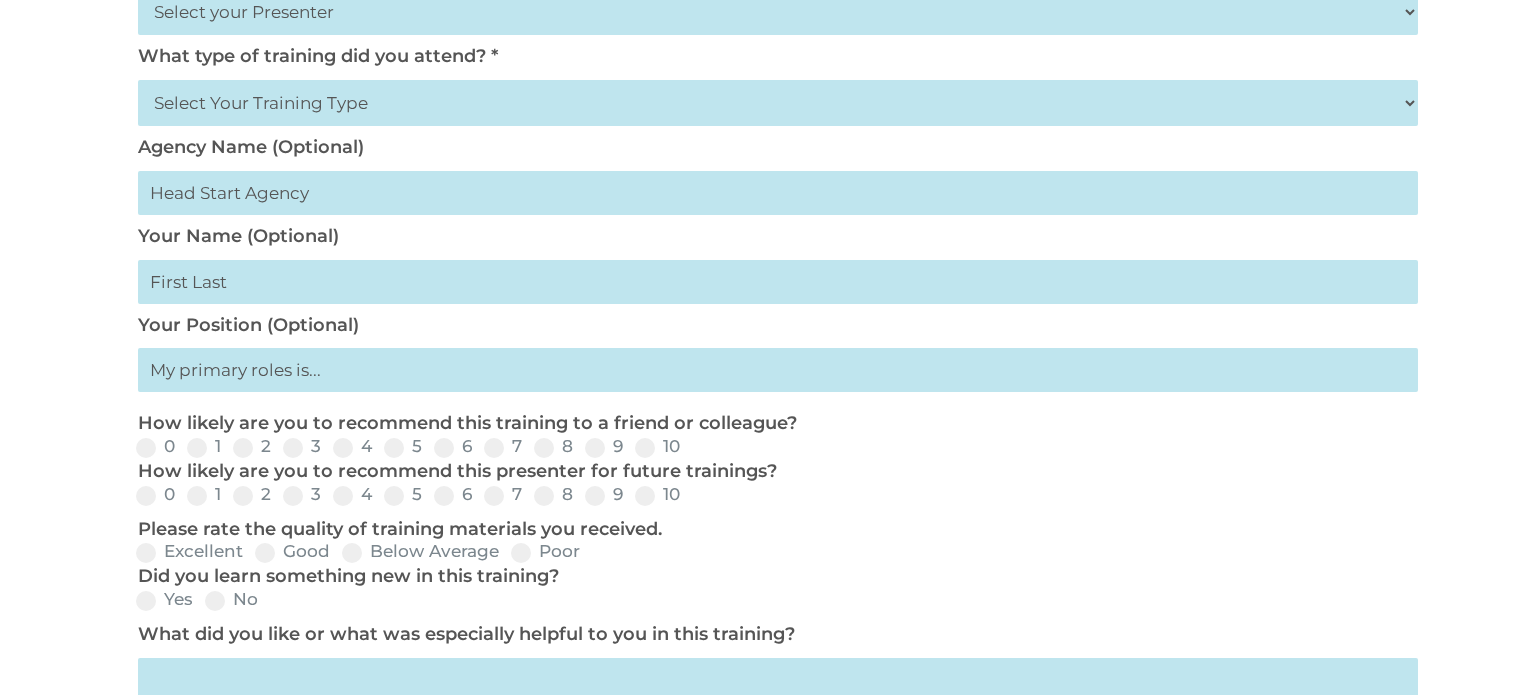 click on "Select Your Training Type
On-site (at your agency)
Virtual Visit
Live Group Webinar" at bounding box center (778, 103) 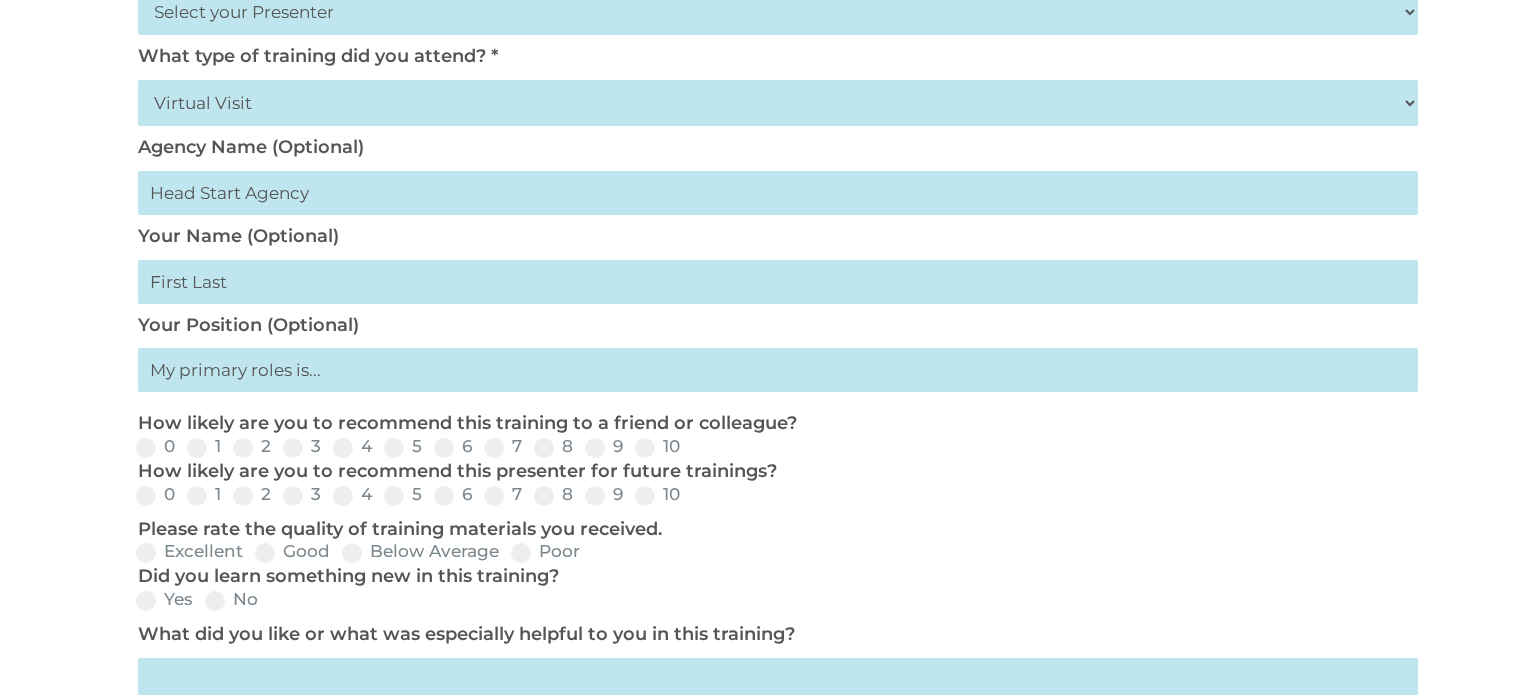 click on "Select Your Training Type
On-site (at your agency)
Virtual Visit
Live Group Webinar" at bounding box center [778, 103] 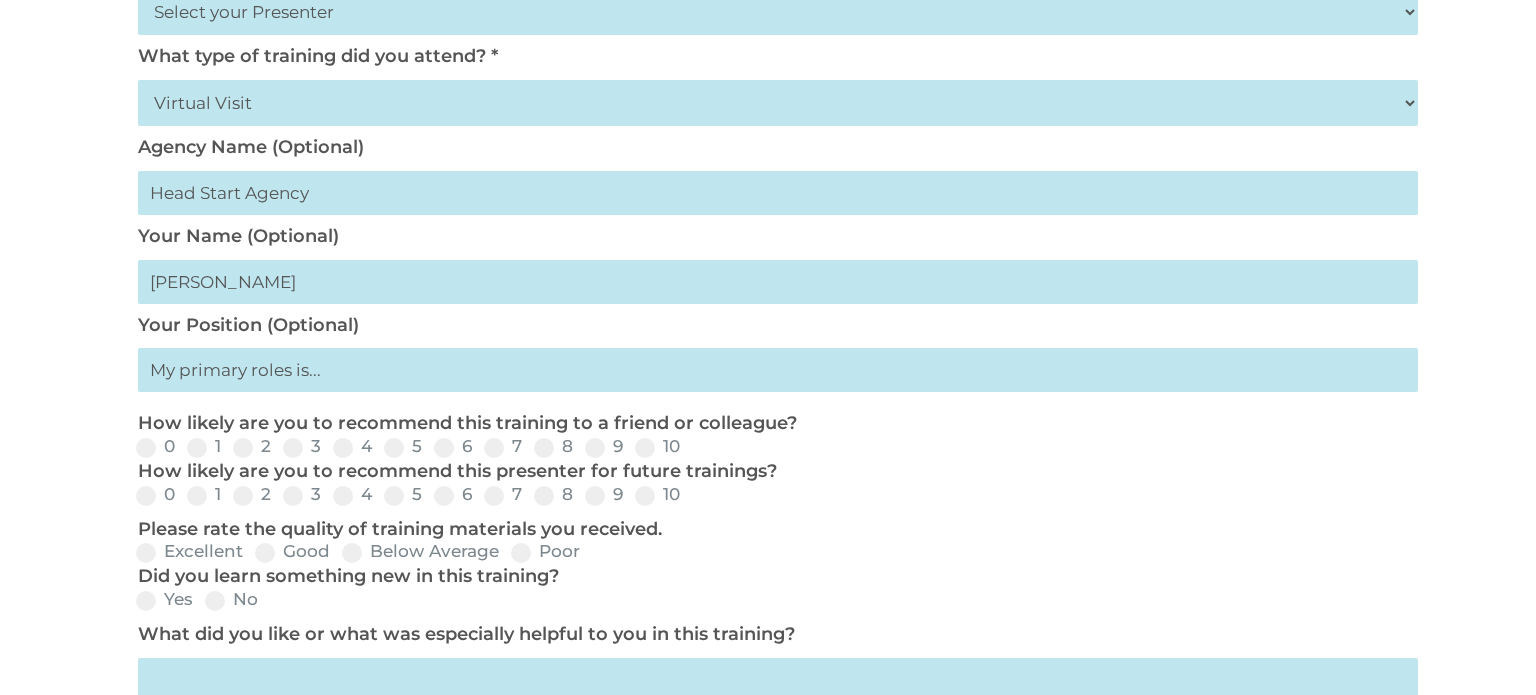 click at bounding box center (778, 370) 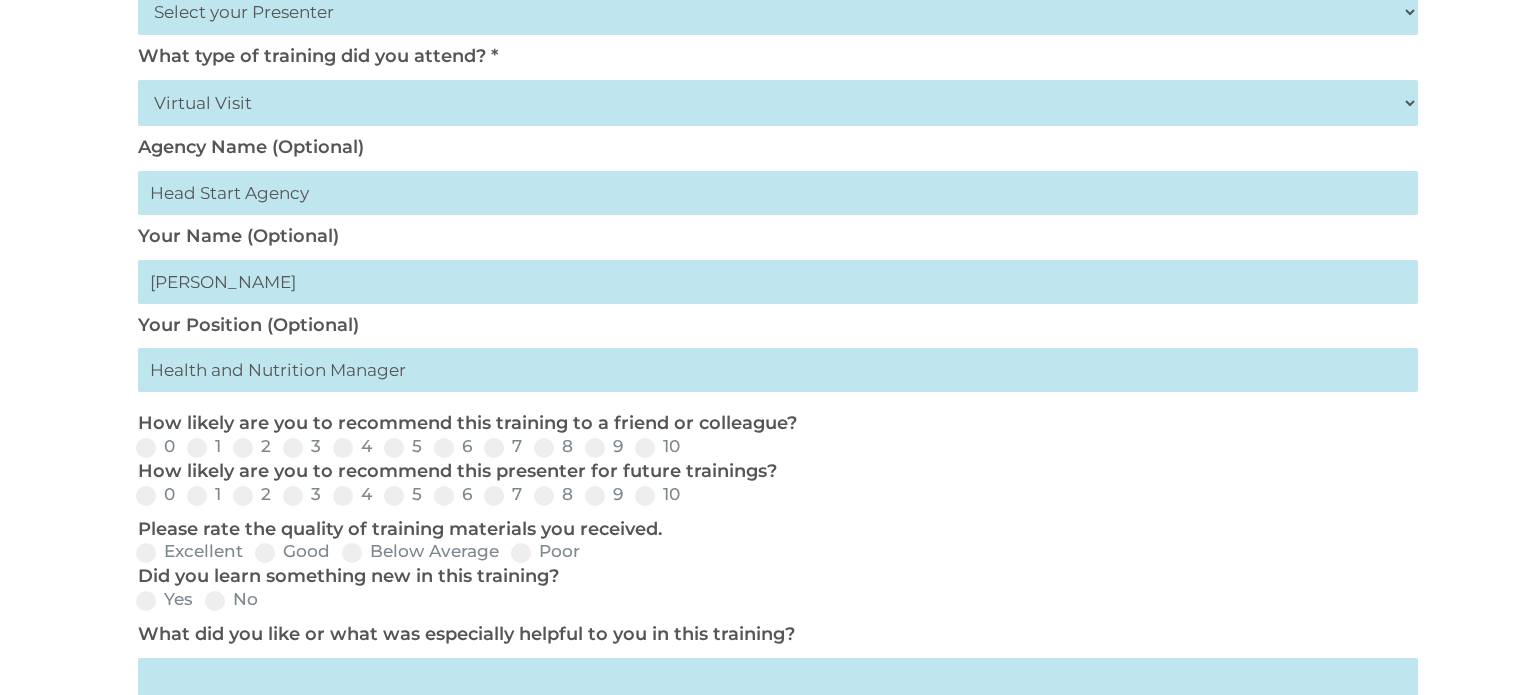 type on "Health and Nutrition Manager" 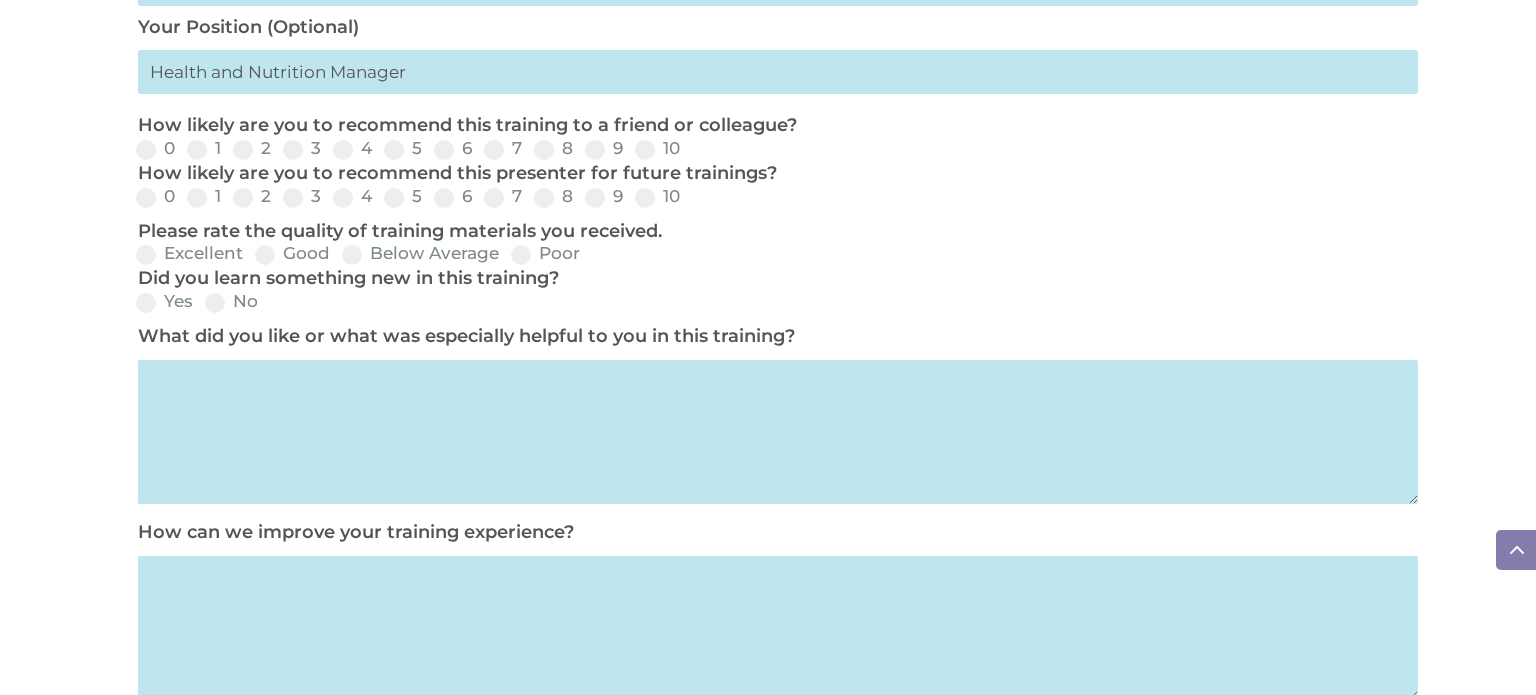 scroll, scrollTop: 916, scrollLeft: 0, axis: vertical 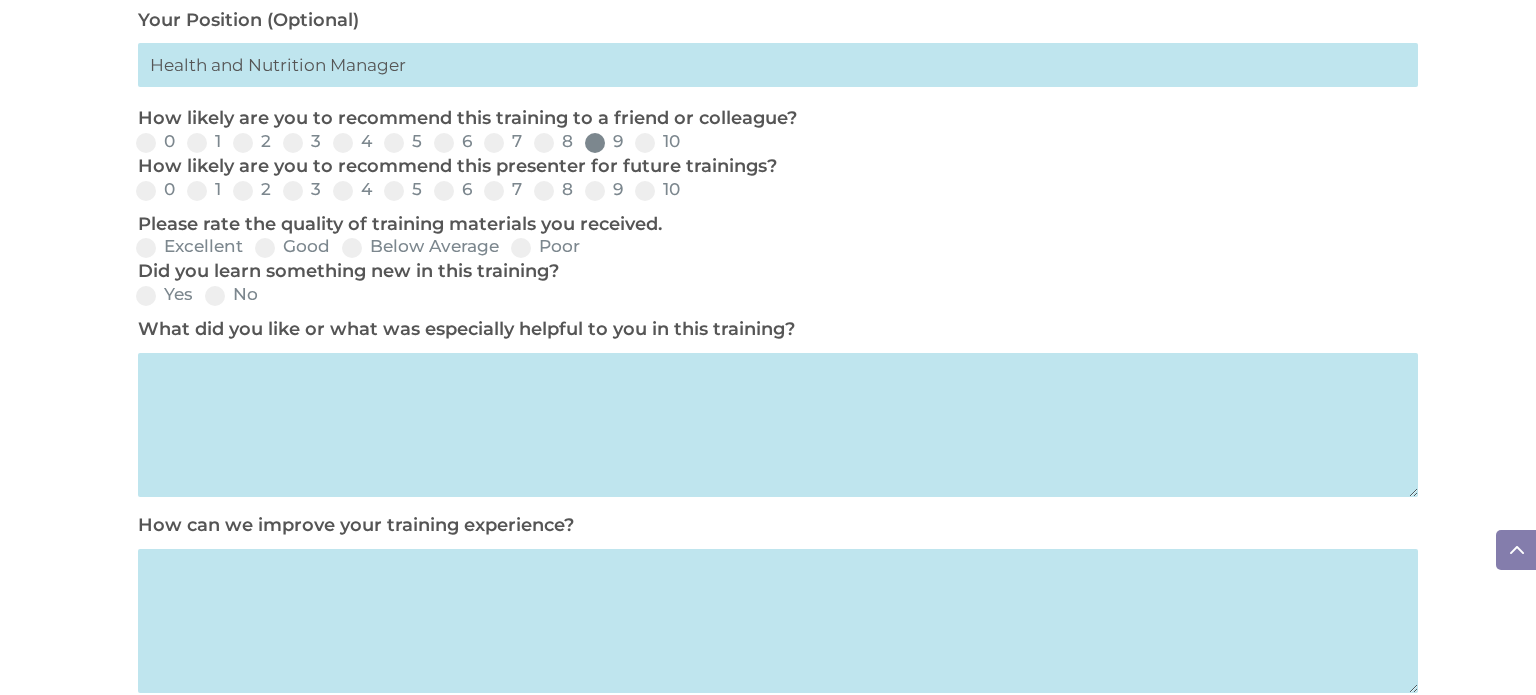 click at bounding box center [595, 143] 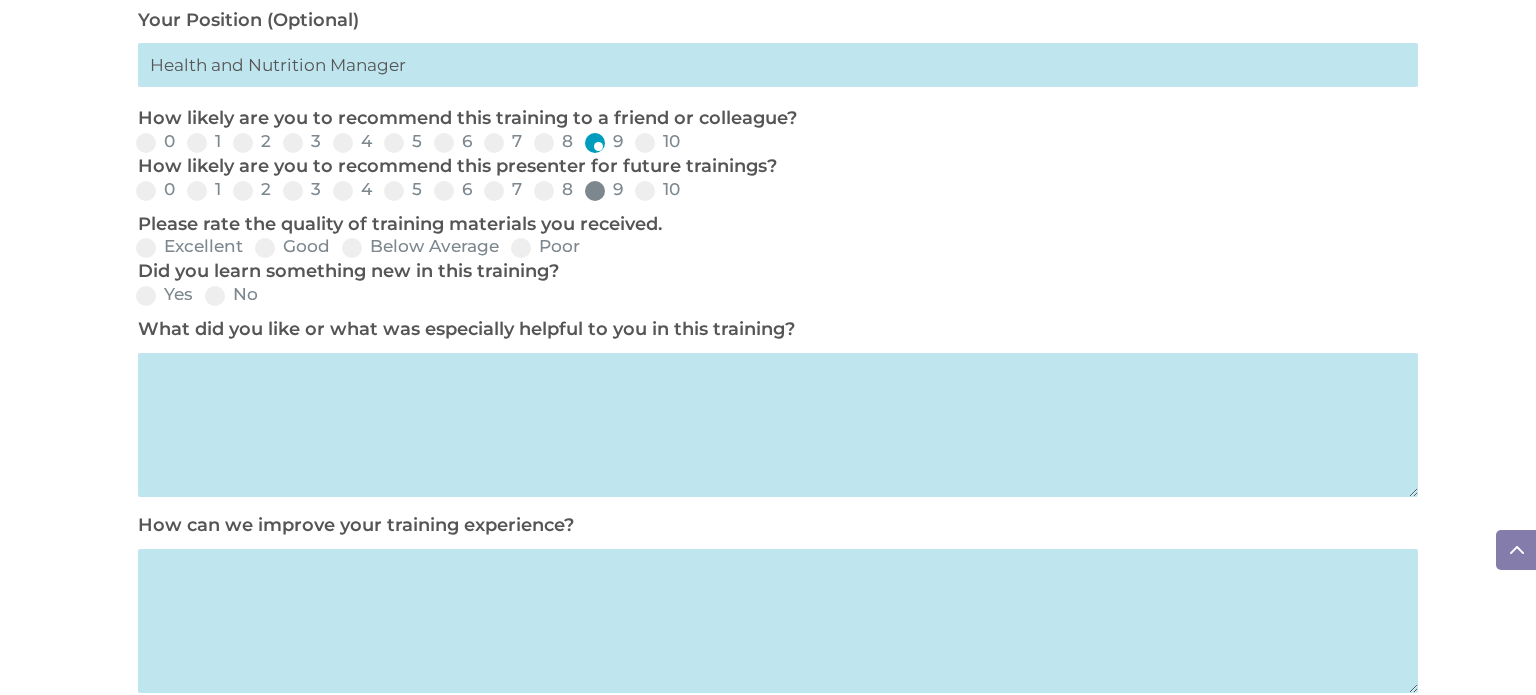 click at bounding box center (595, 191) 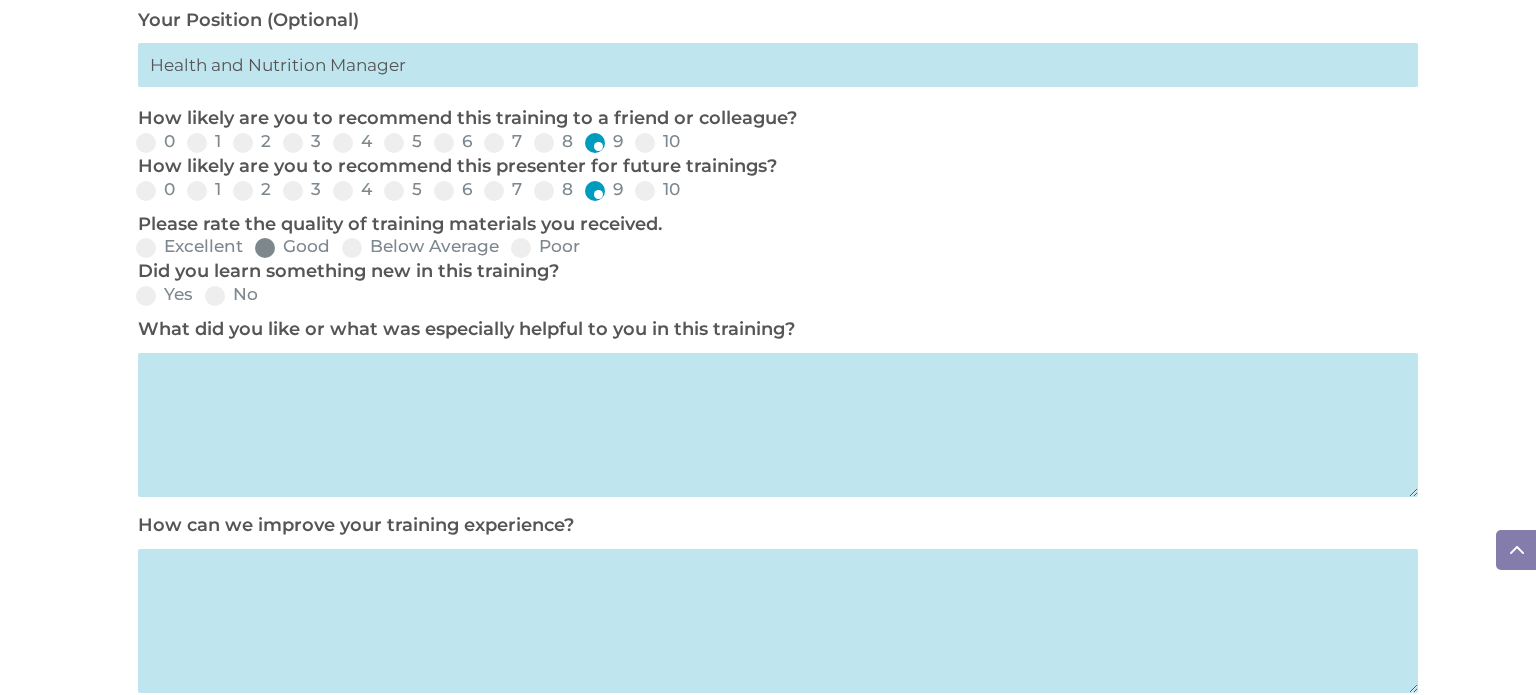 click at bounding box center (265, 248) 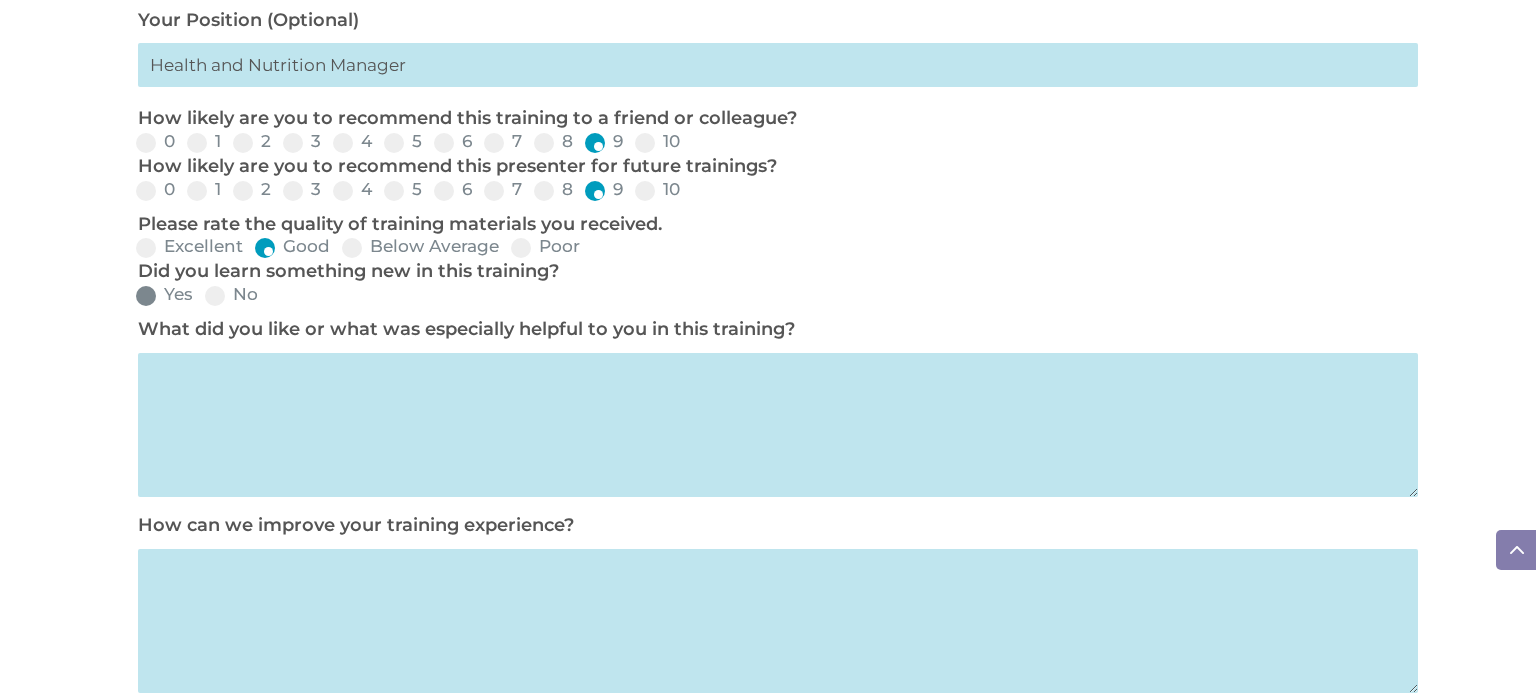 click on "Yes" at bounding box center (164, 294) 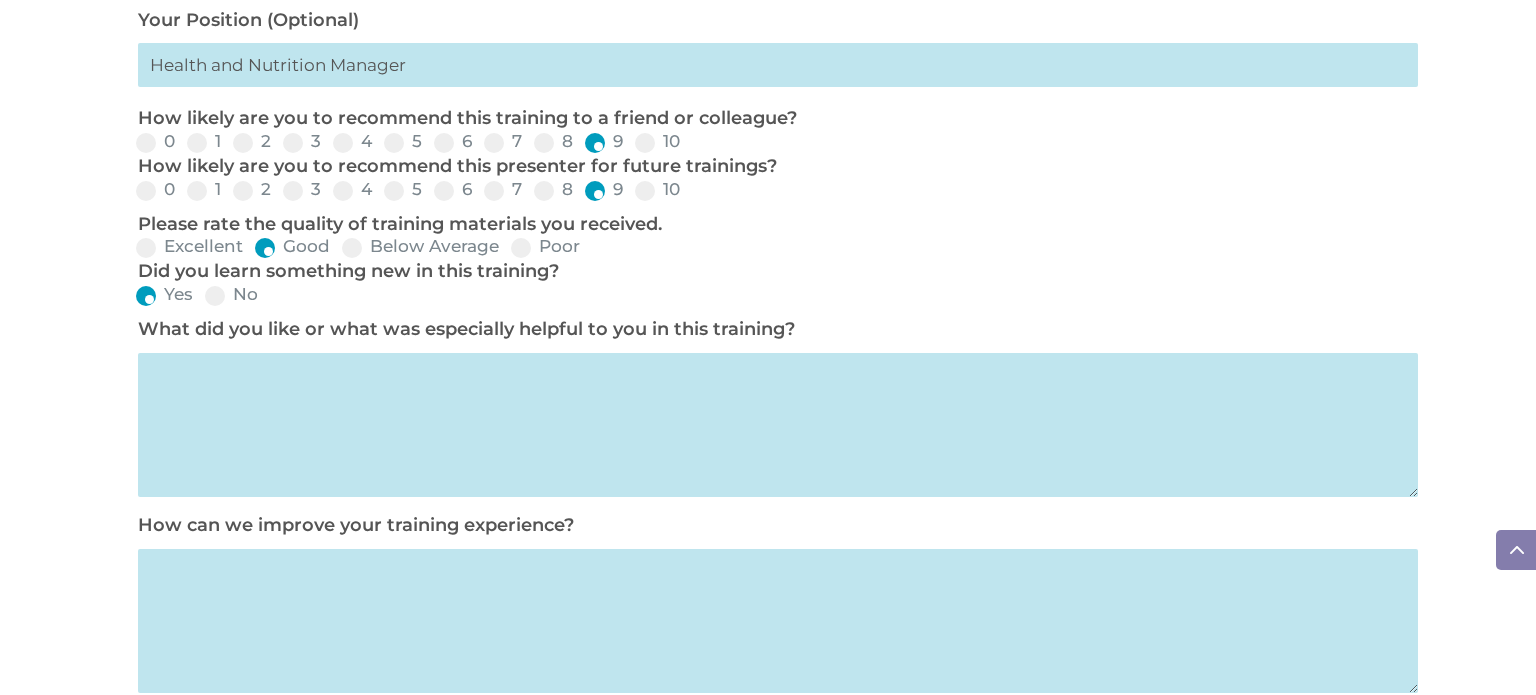 click at bounding box center [778, 425] 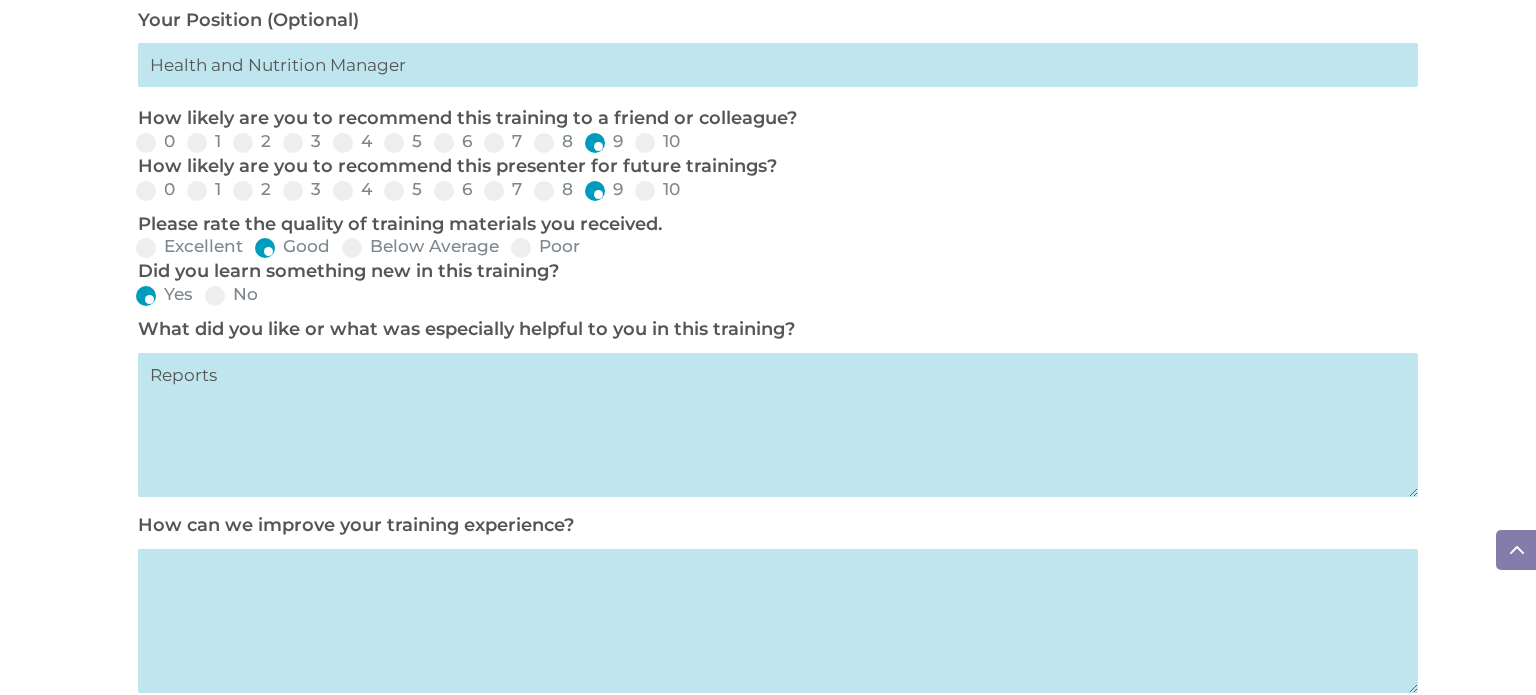 type on "Reports" 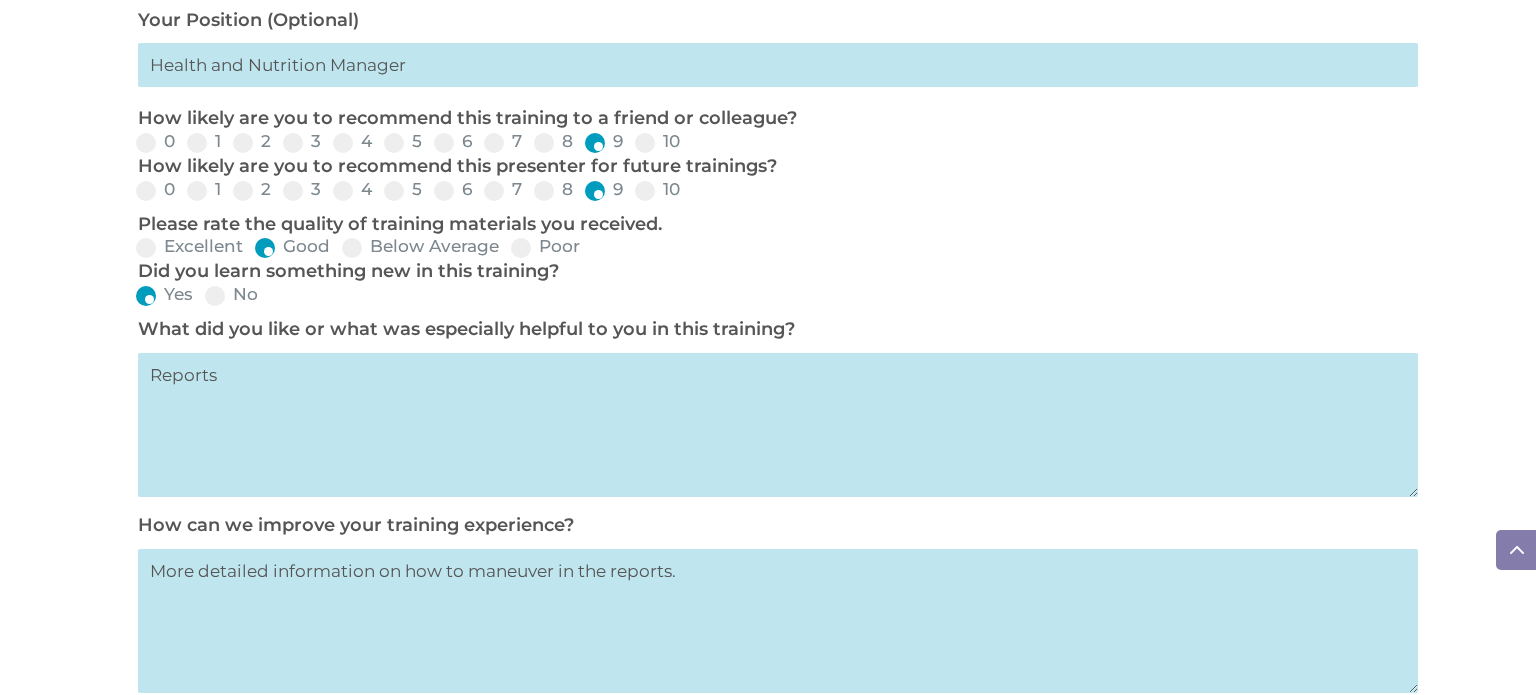 click on "More detailed information on how to maneuver in the reports." at bounding box center (778, 621) 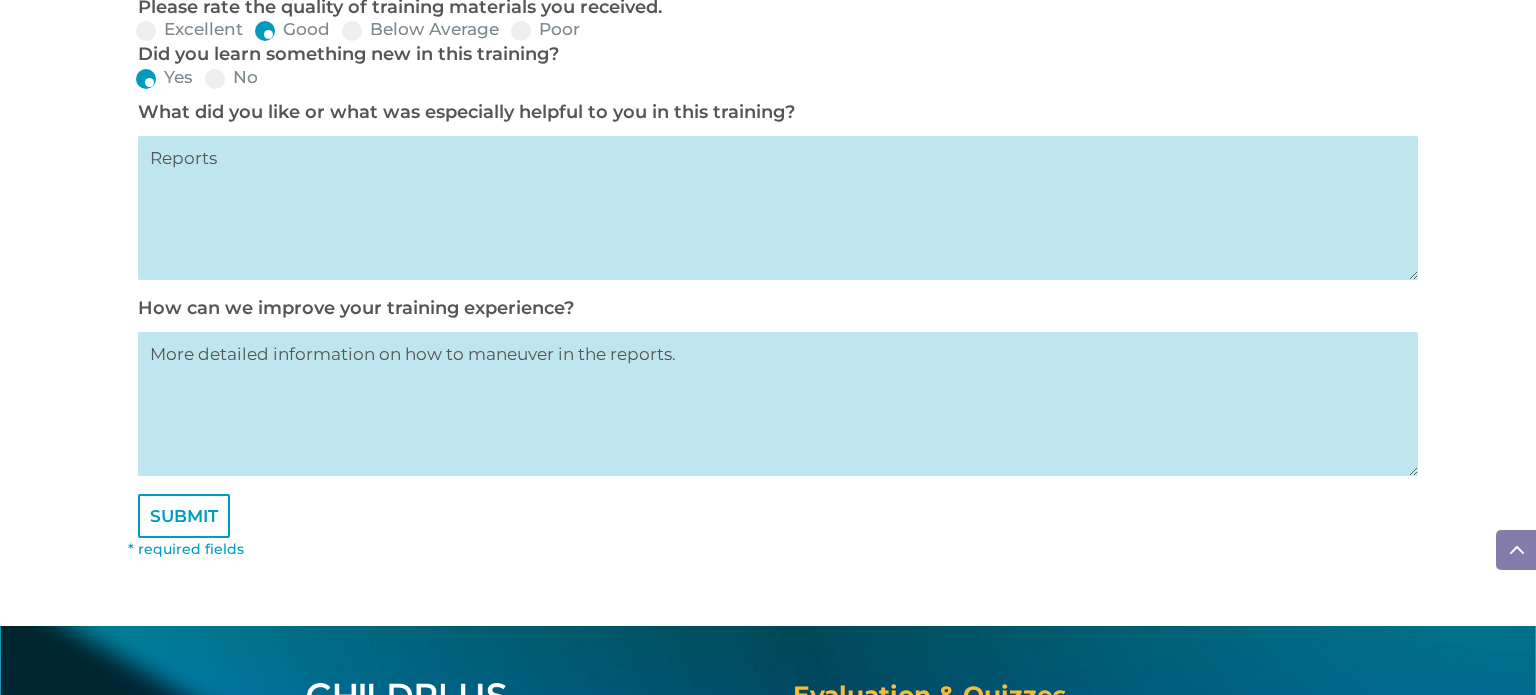 scroll, scrollTop: 1132, scrollLeft: 0, axis: vertical 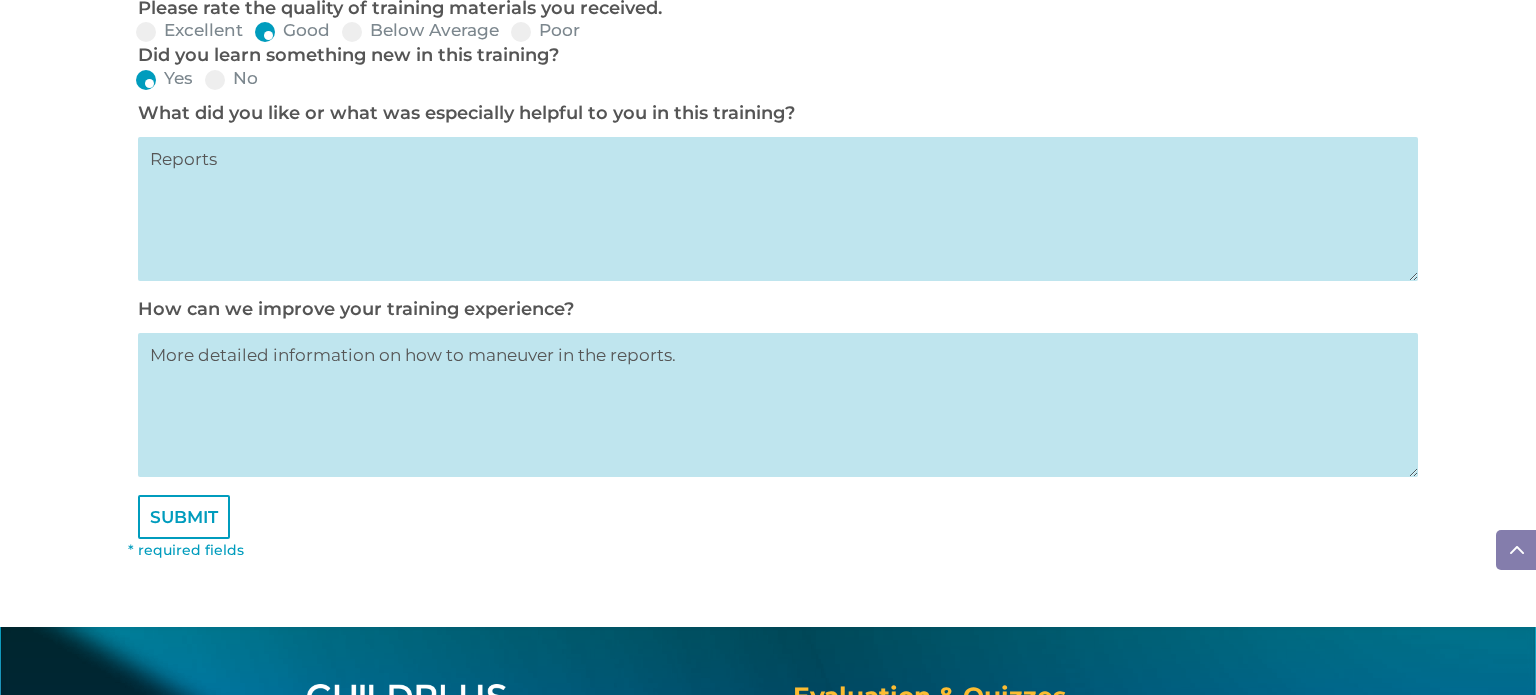 click on "Reports" at bounding box center [778, 209] 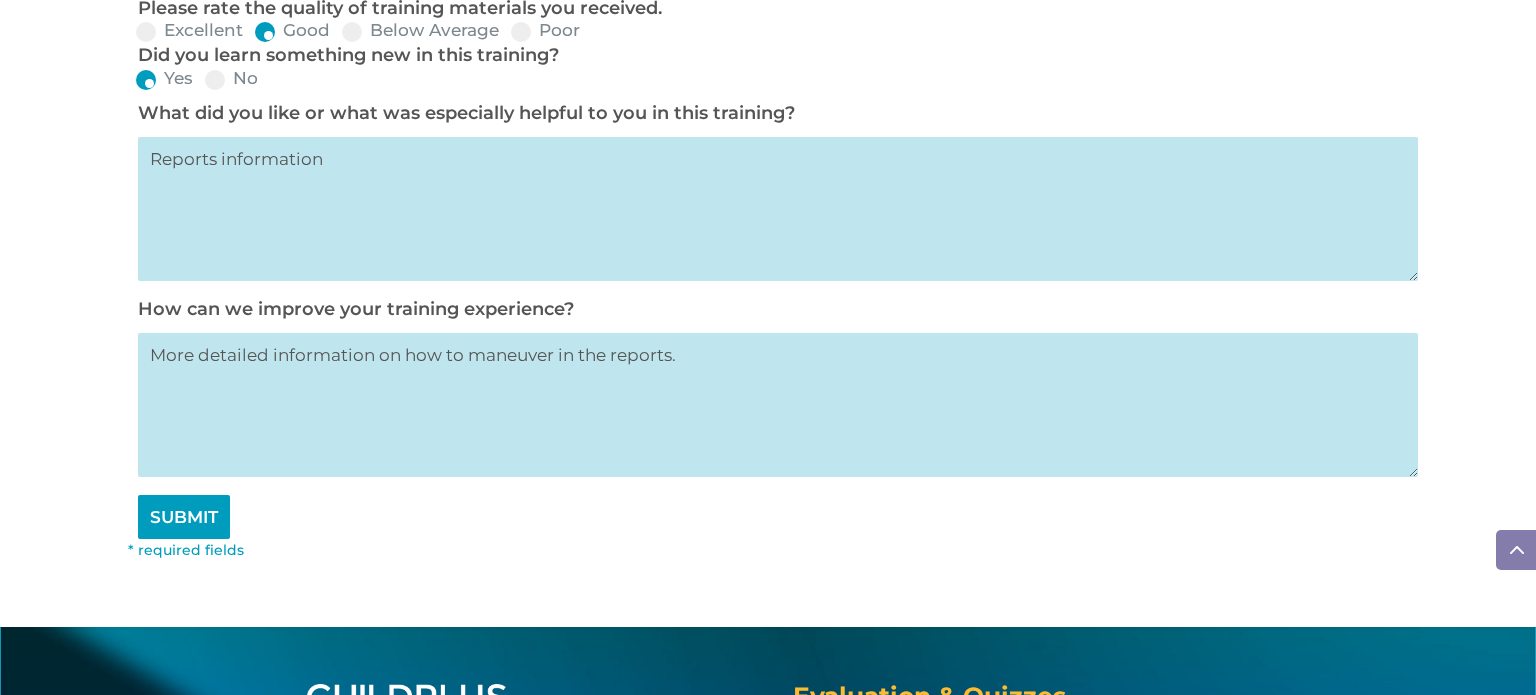 type on "Reports information" 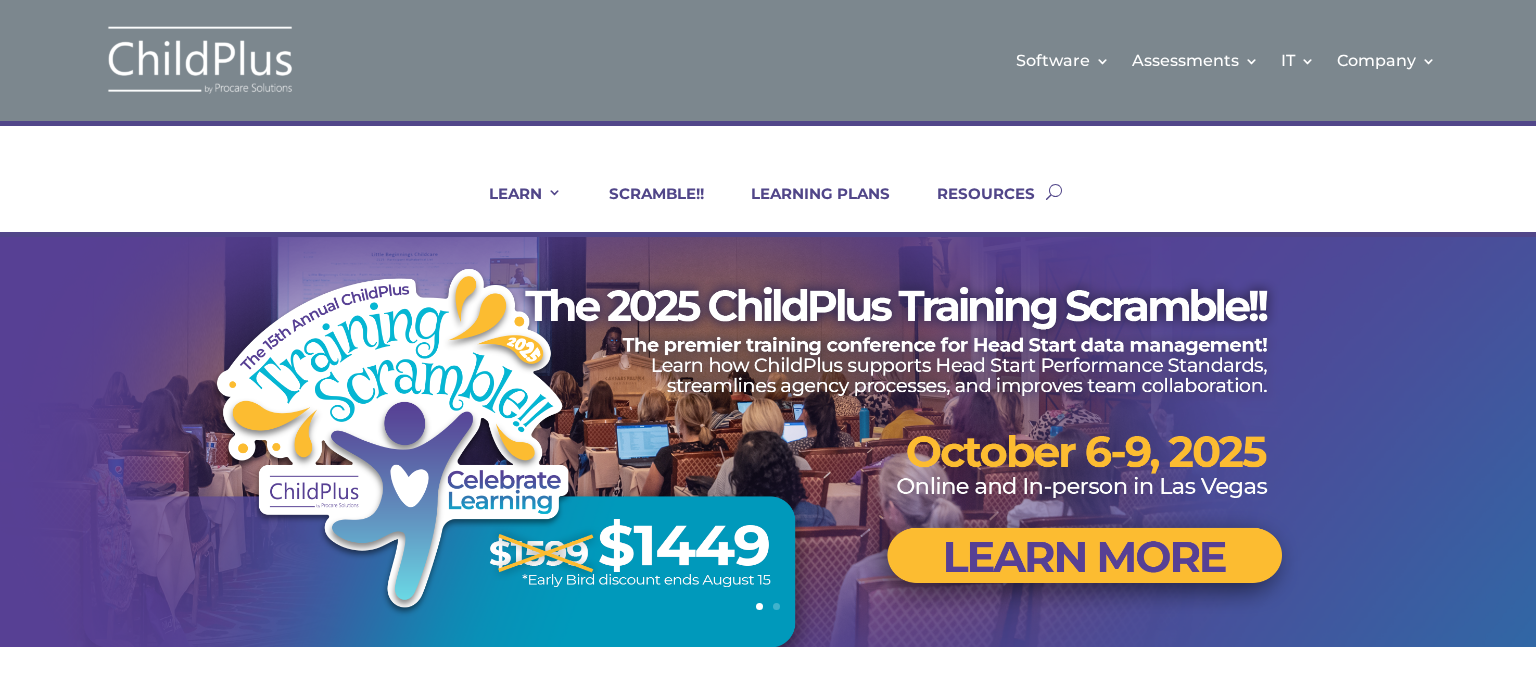 scroll, scrollTop: 0, scrollLeft: 0, axis: both 